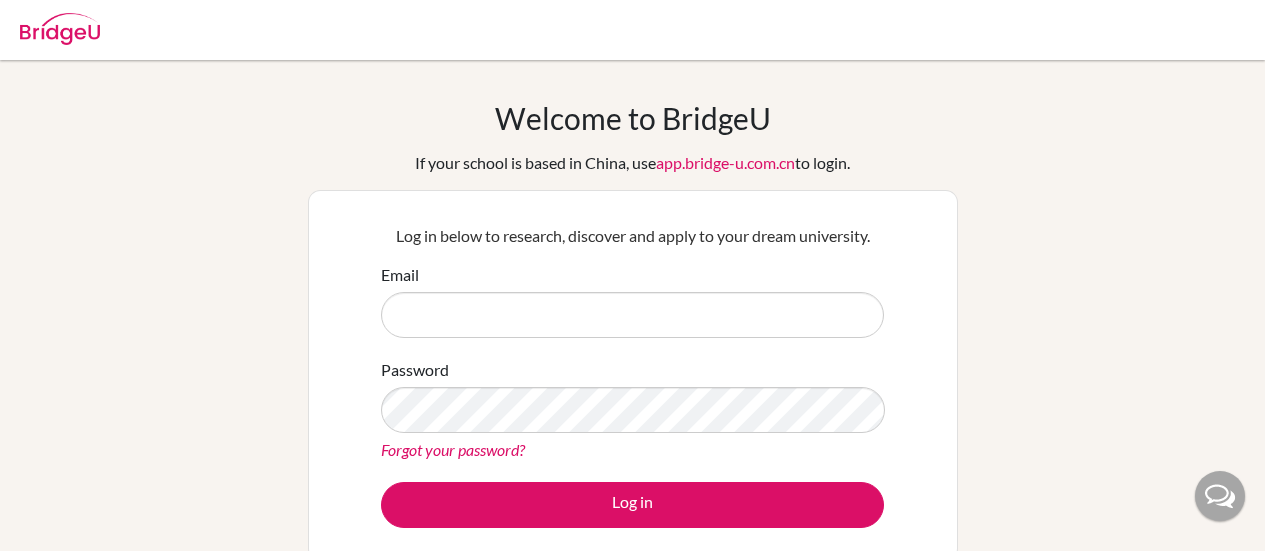 scroll, scrollTop: 0, scrollLeft: 0, axis: both 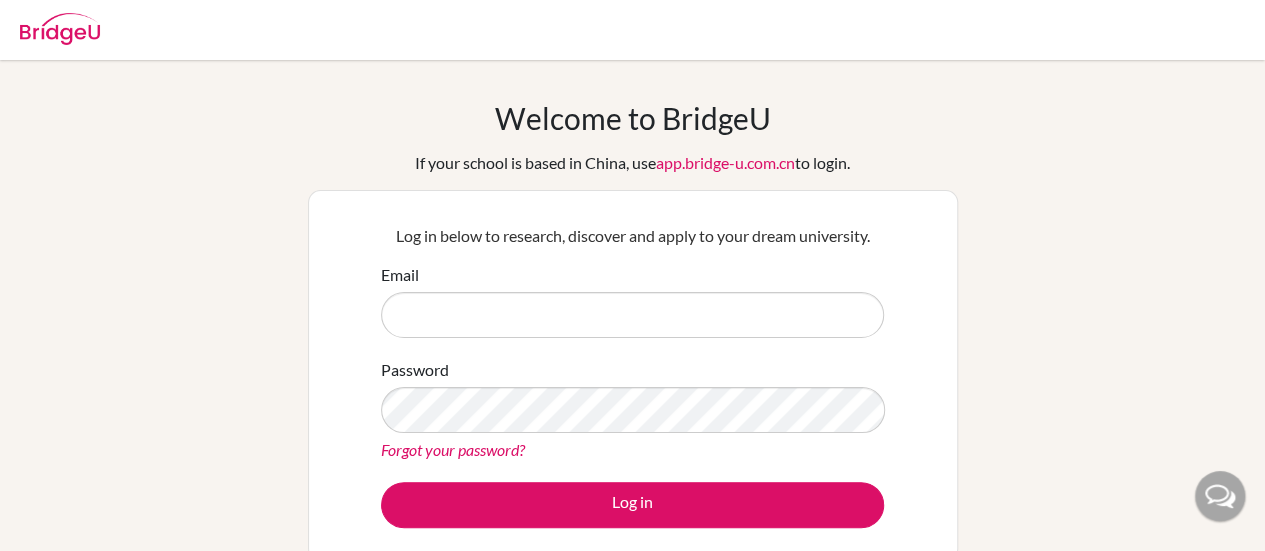 type on "[EMAIL]" 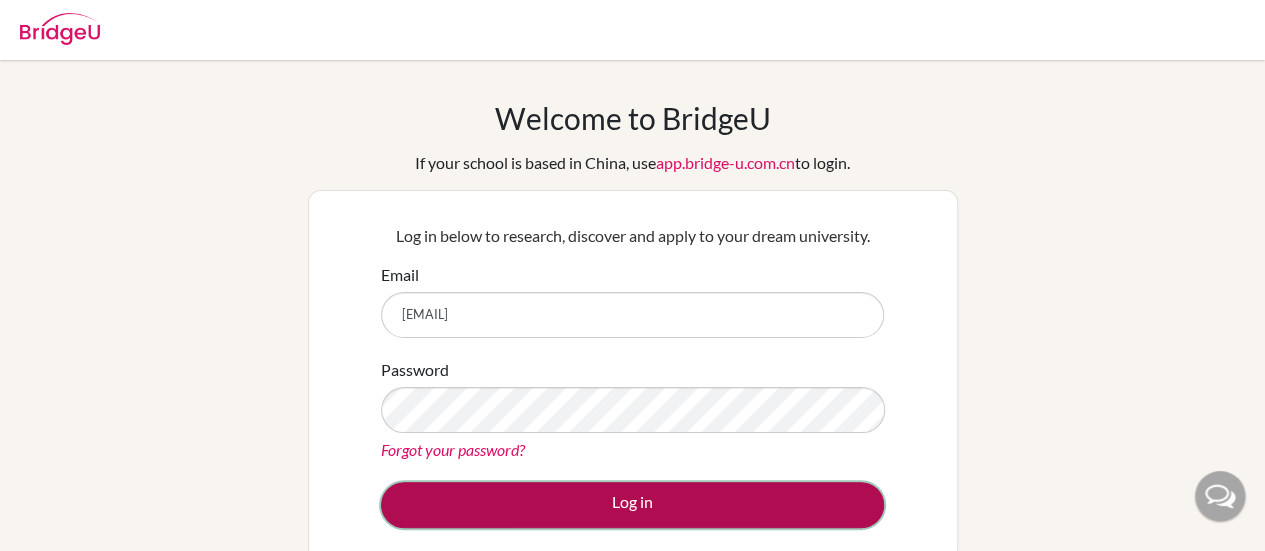 click on "Log in" at bounding box center [632, 505] 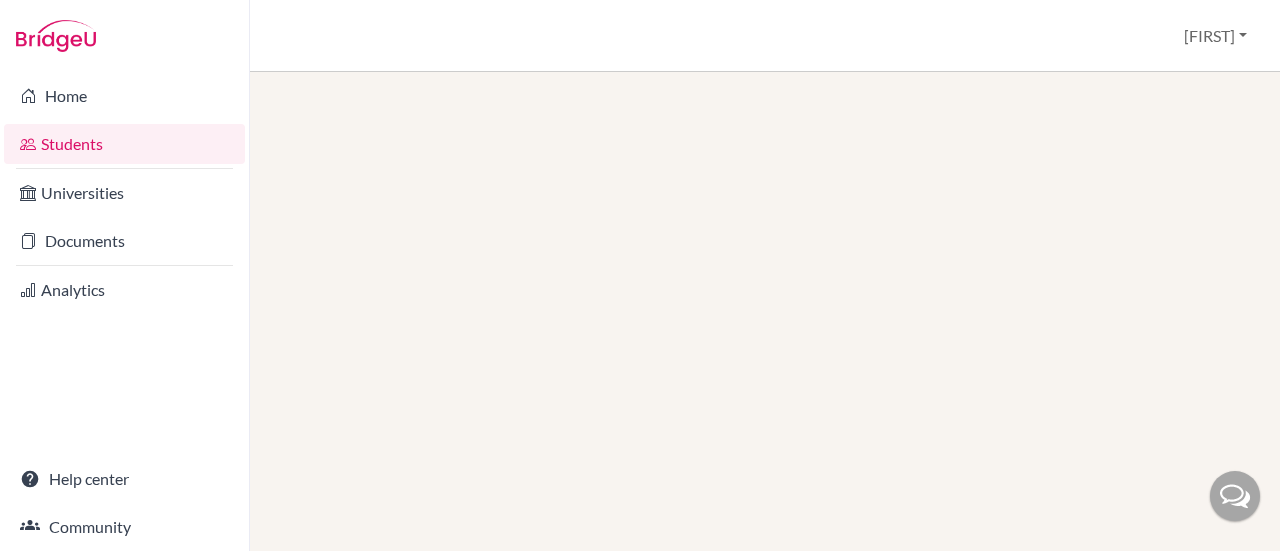scroll, scrollTop: 0, scrollLeft: 0, axis: both 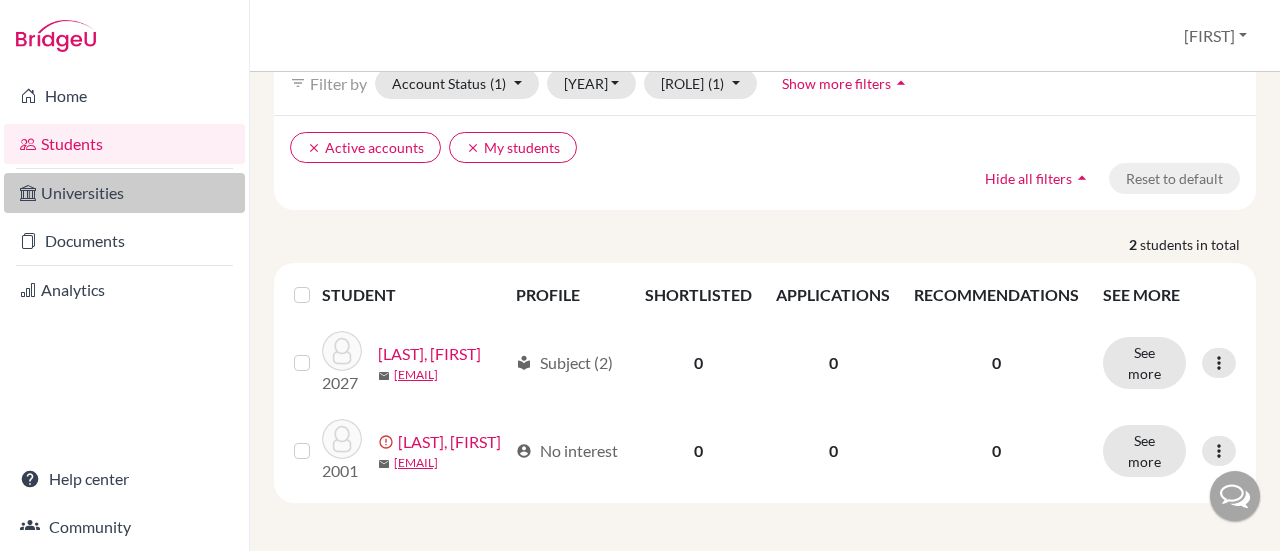 click on "Universities" at bounding box center (124, 193) 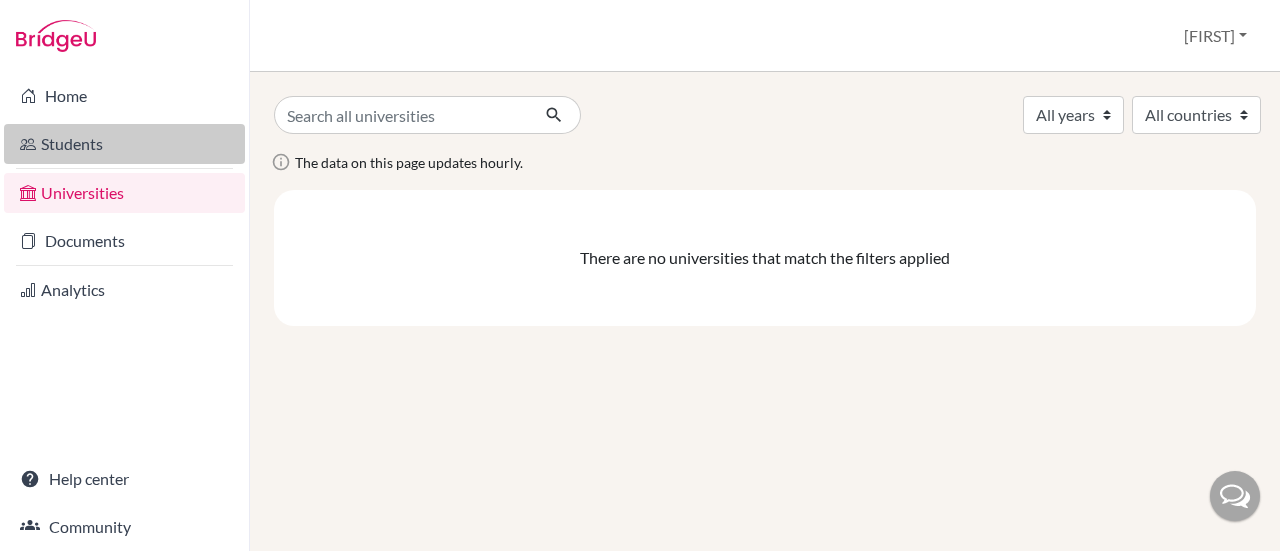 scroll, scrollTop: 0, scrollLeft: 0, axis: both 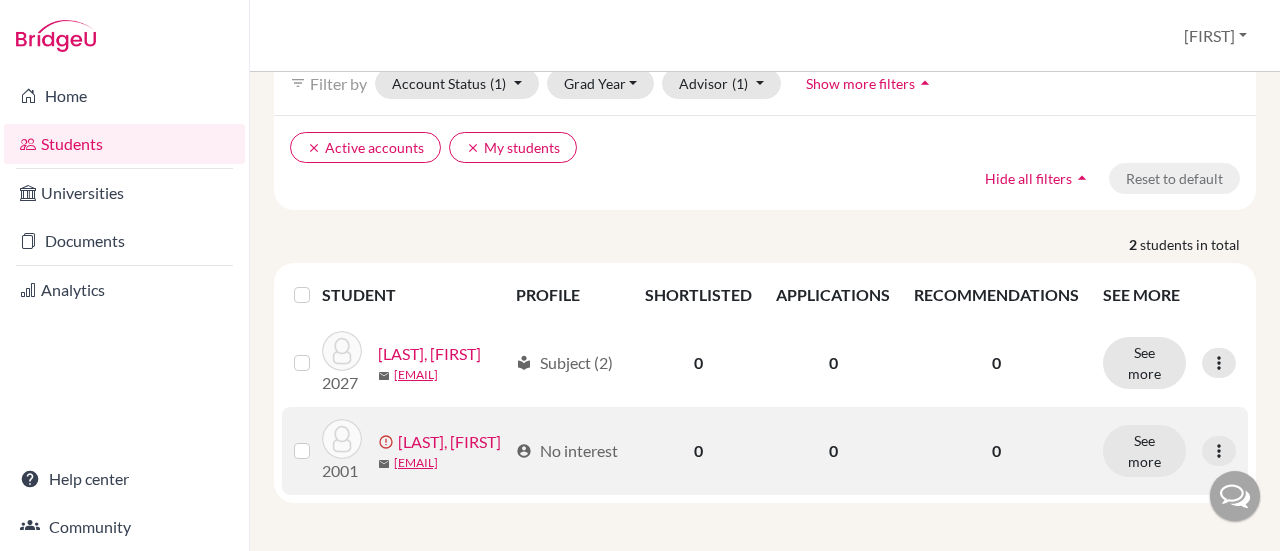 click on "2001" at bounding box center (342, 451) 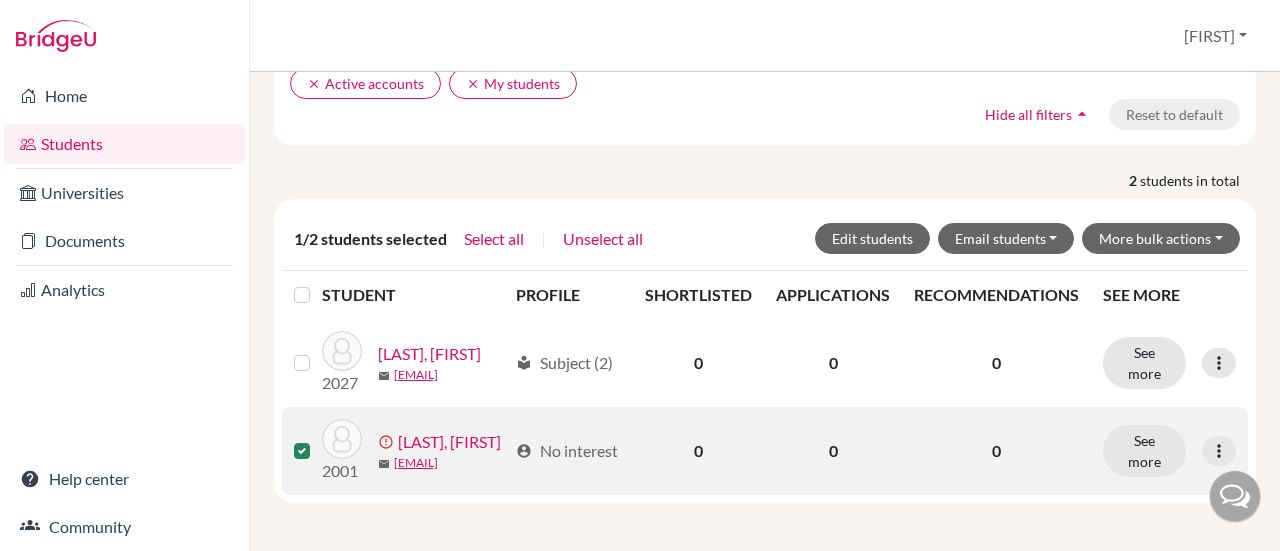 scroll, scrollTop: 250, scrollLeft: 0, axis: vertical 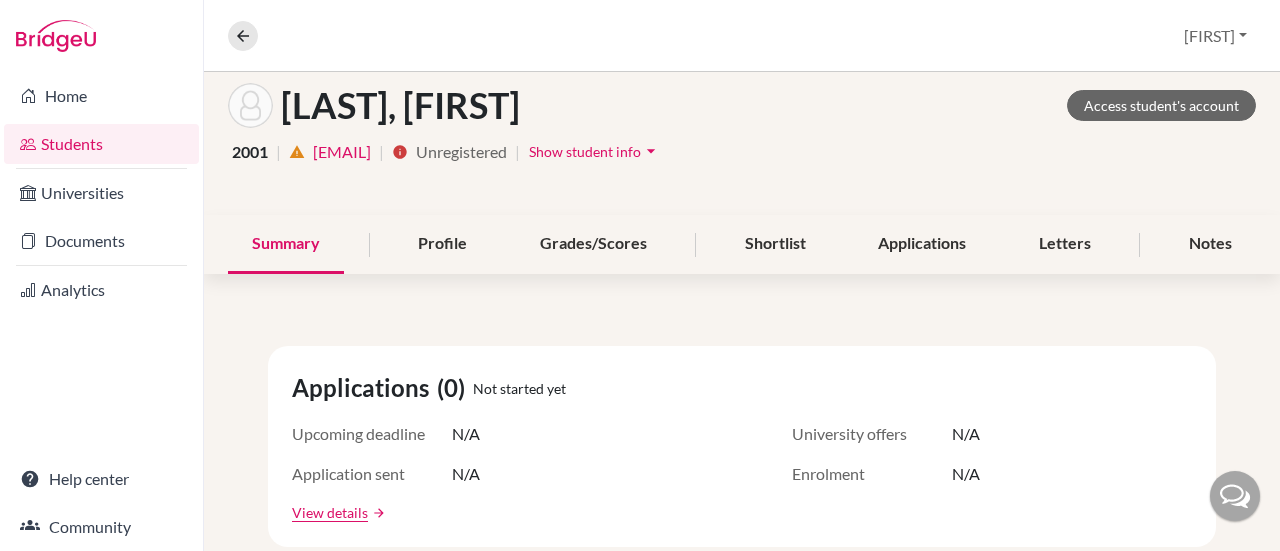 click on "Profile" at bounding box center [442, 244] 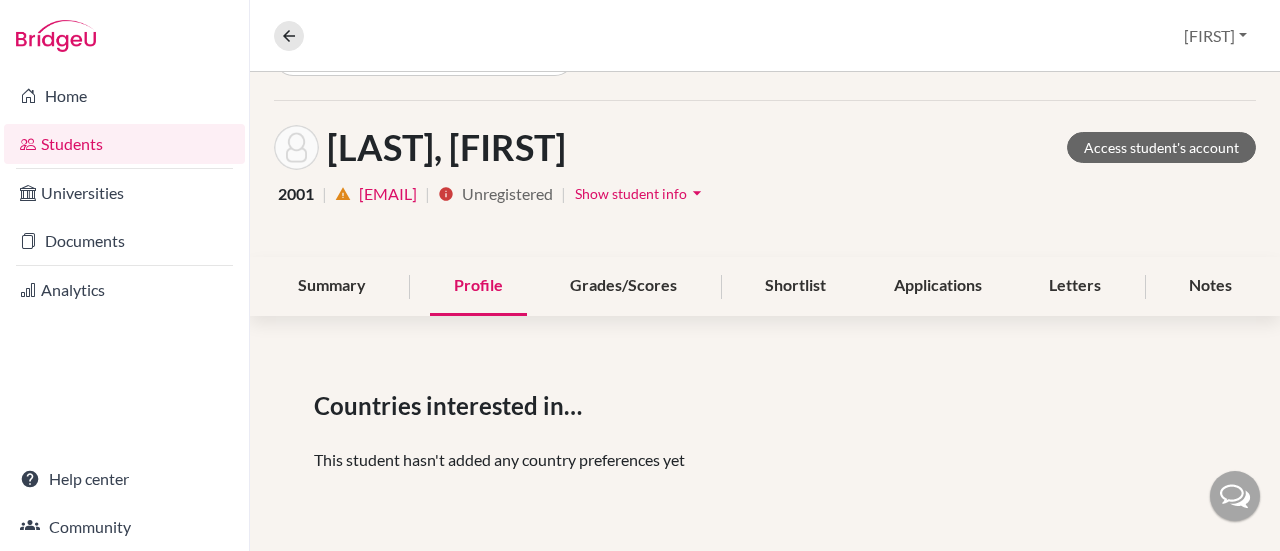 scroll, scrollTop: 57, scrollLeft: 0, axis: vertical 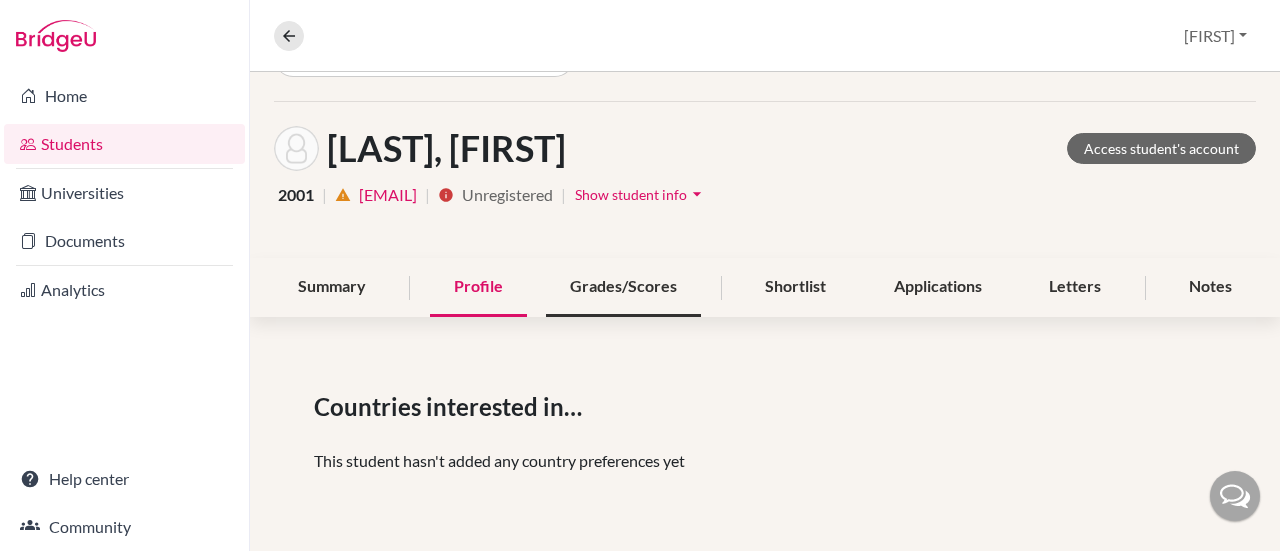 click on "Grades/Scores" at bounding box center (623, 287) 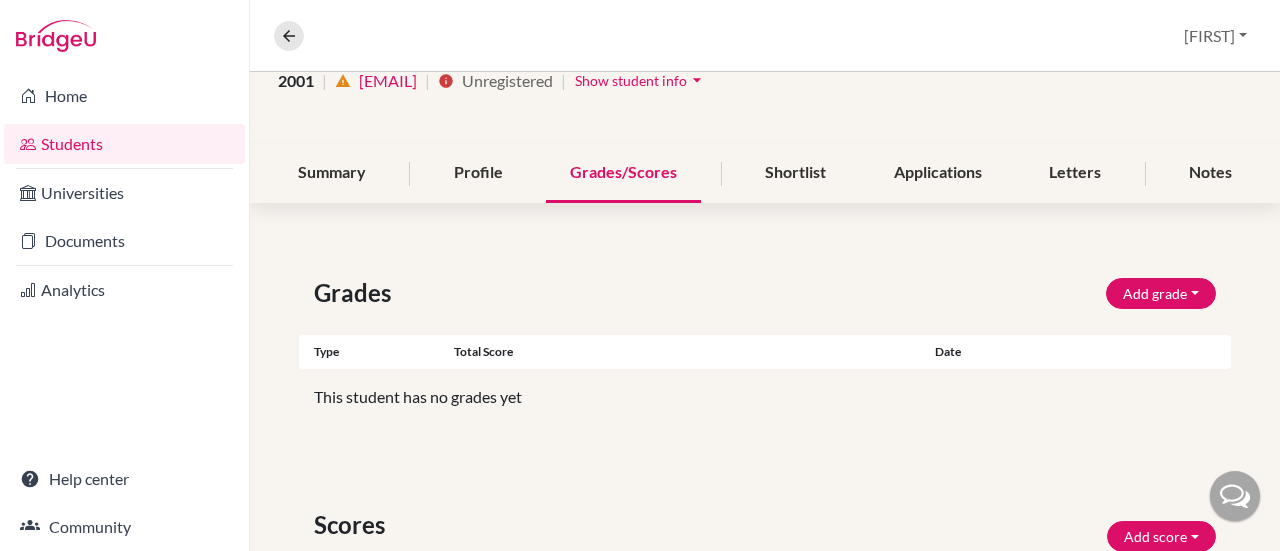 scroll, scrollTop: 0, scrollLeft: 0, axis: both 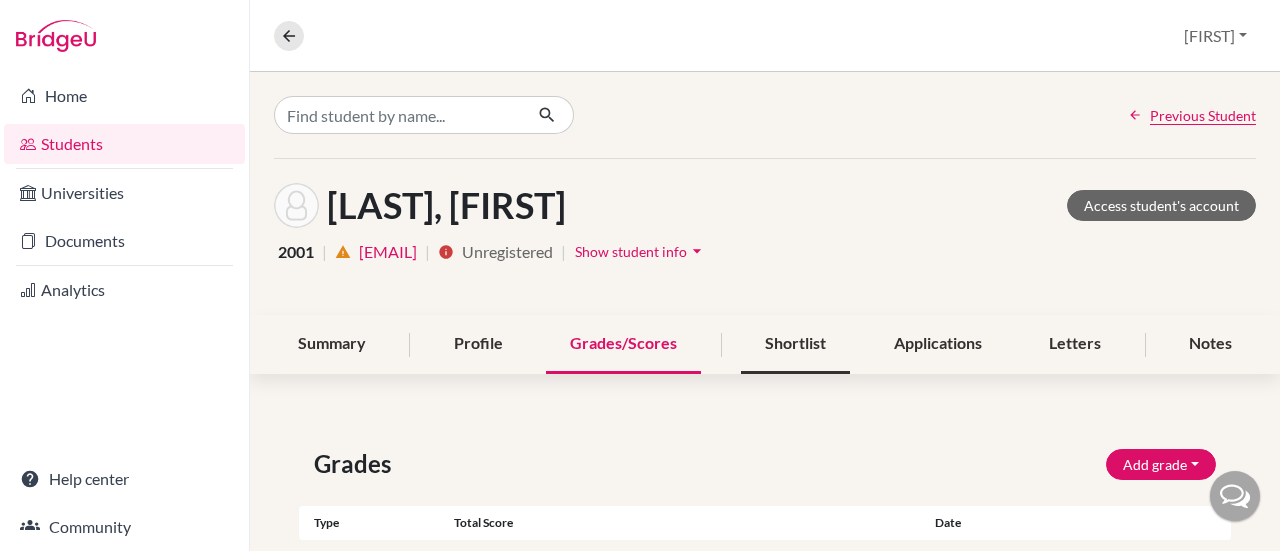 click on "Shortlist" at bounding box center (795, 344) 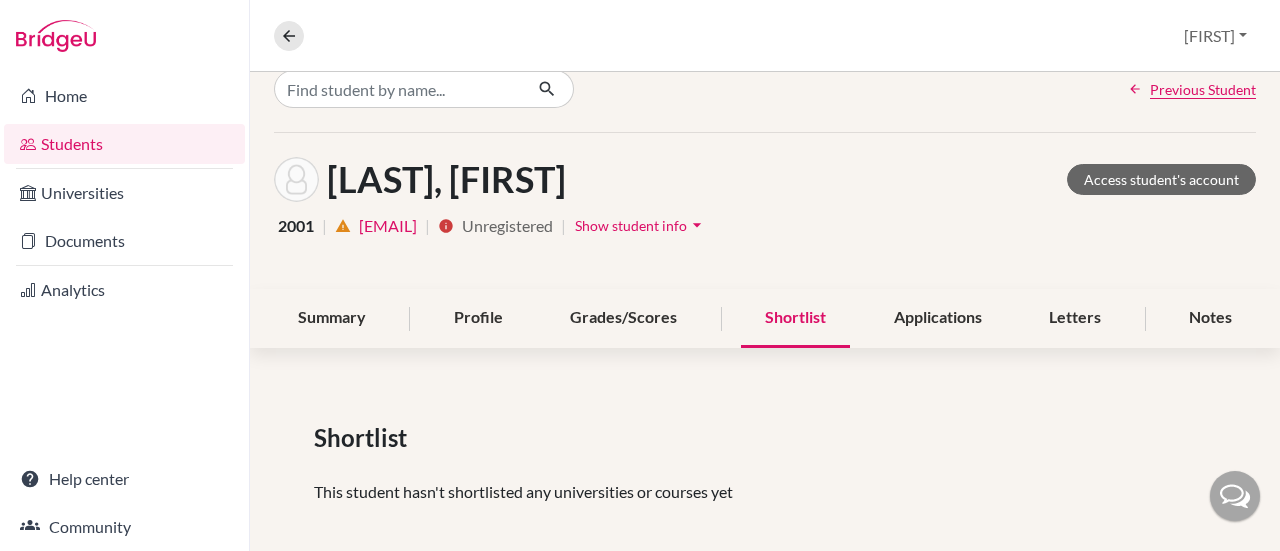 scroll, scrollTop: 41, scrollLeft: 0, axis: vertical 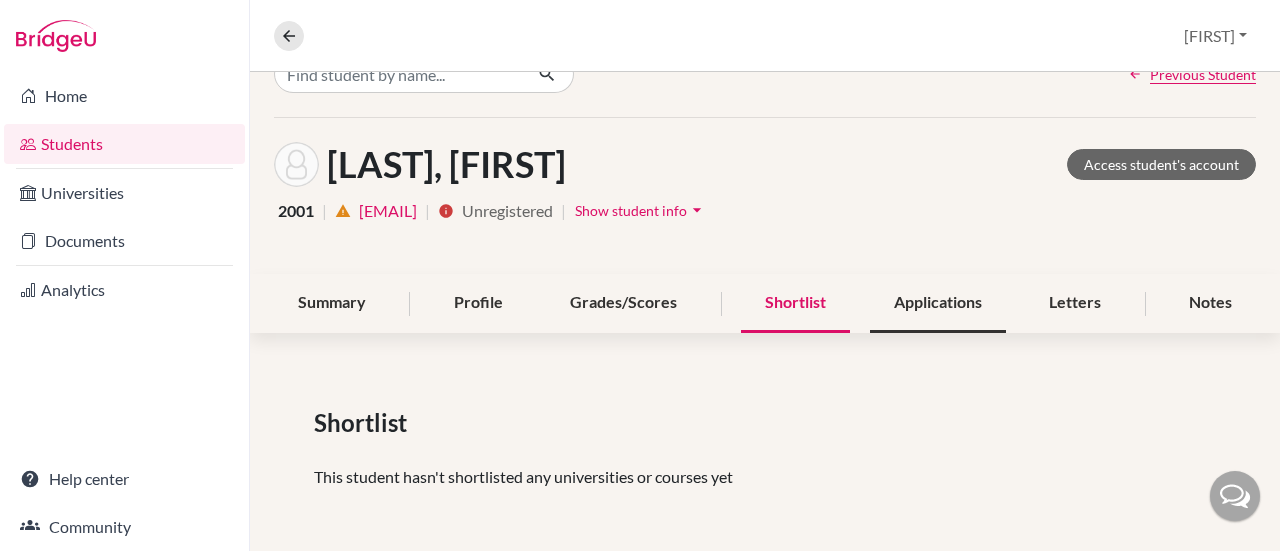 click on "Applications" at bounding box center [938, 303] 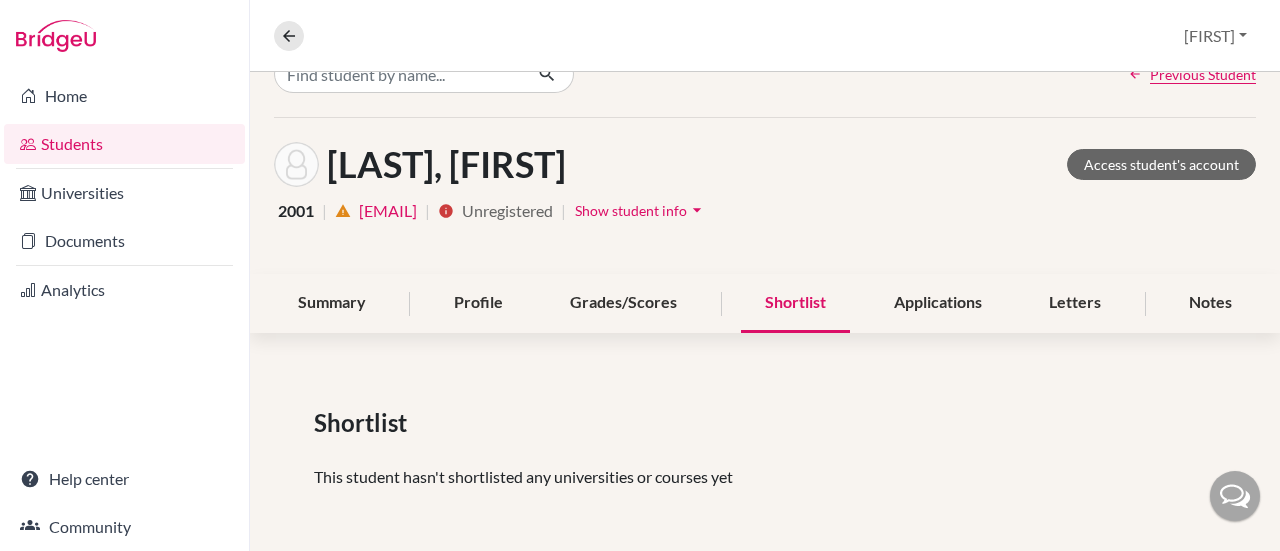 scroll, scrollTop: 0, scrollLeft: 0, axis: both 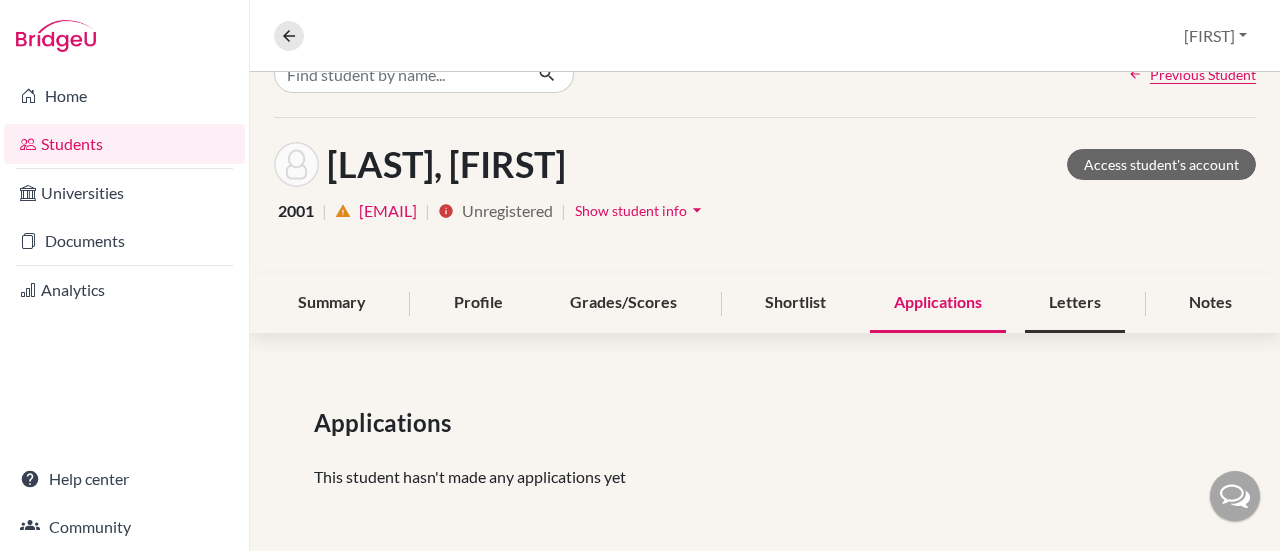 click on "Letters" at bounding box center [1075, 303] 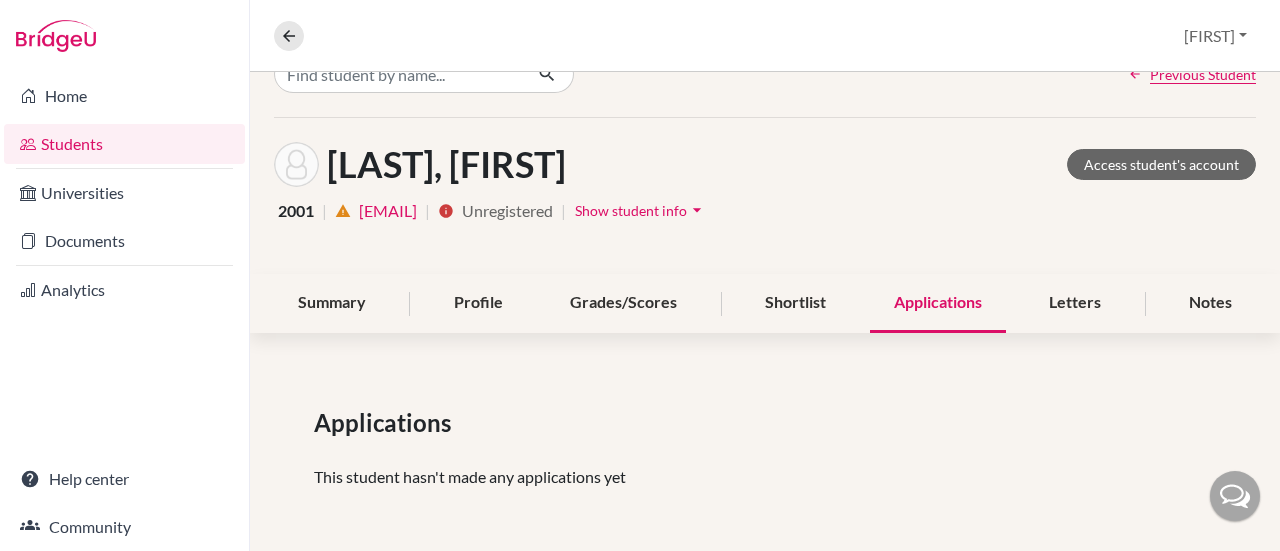 scroll, scrollTop: 0, scrollLeft: 0, axis: both 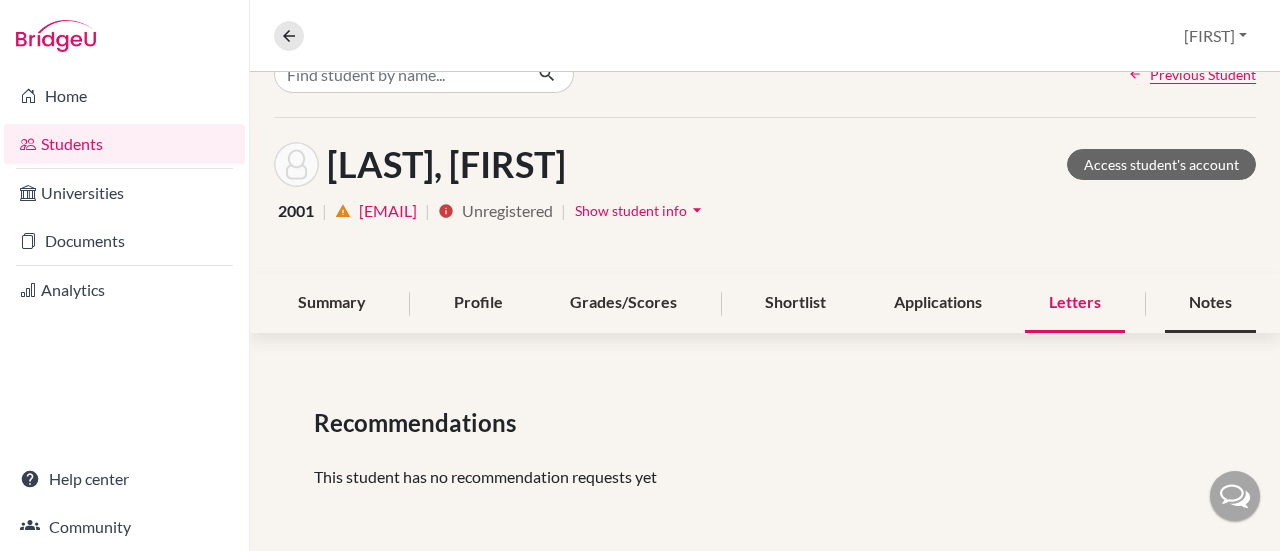 click on "Notes" at bounding box center (1210, 303) 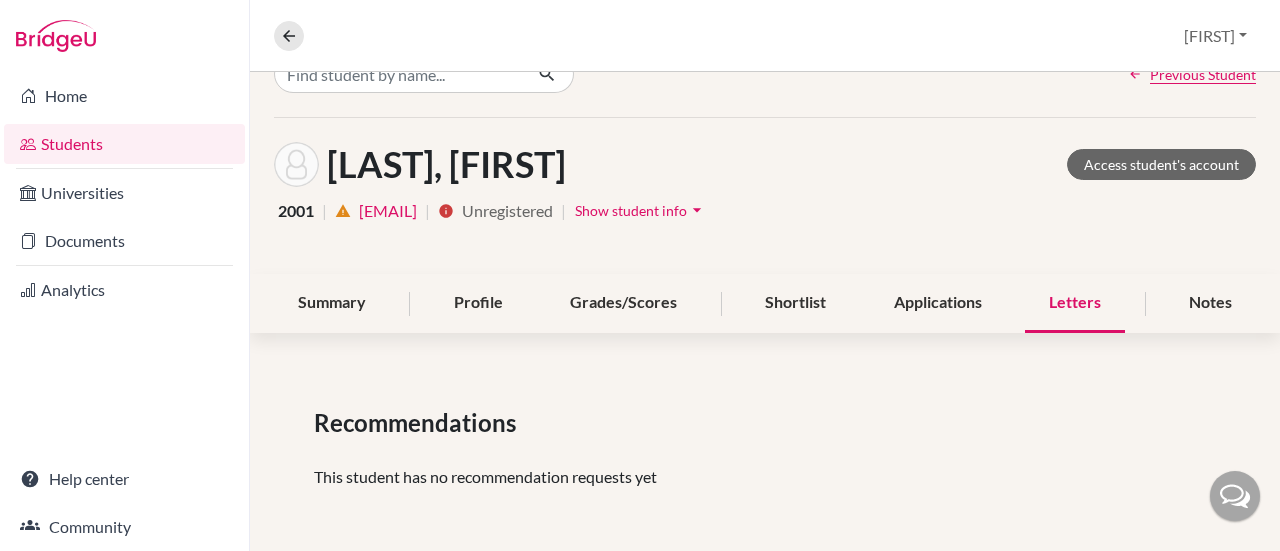 scroll, scrollTop: 0, scrollLeft: 0, axis: both 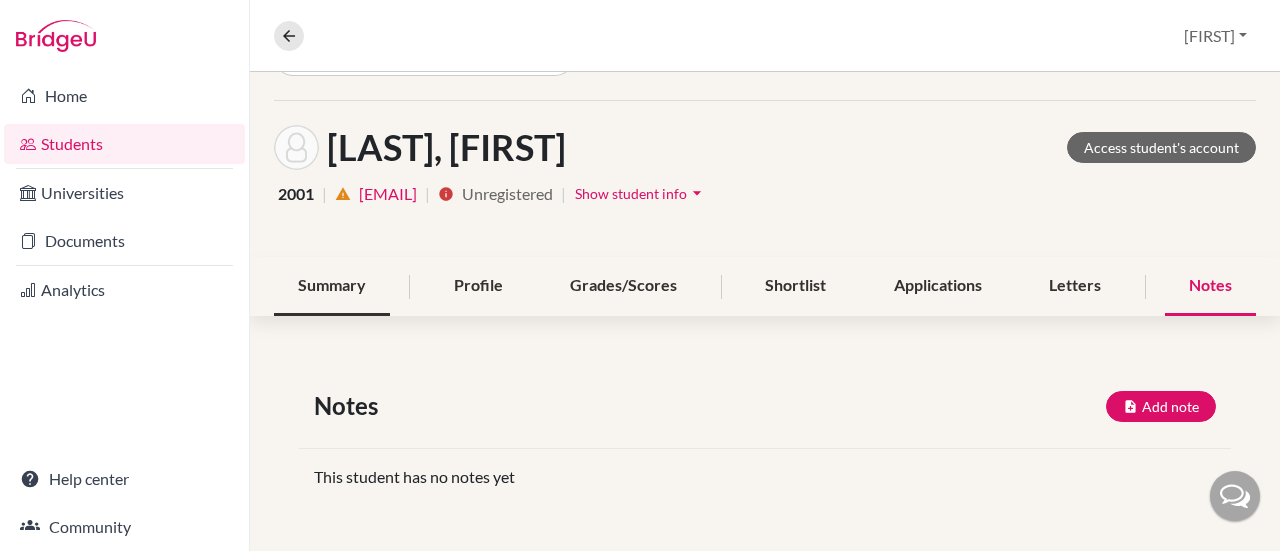 click on "Summary" at bounding box center [332, 286] 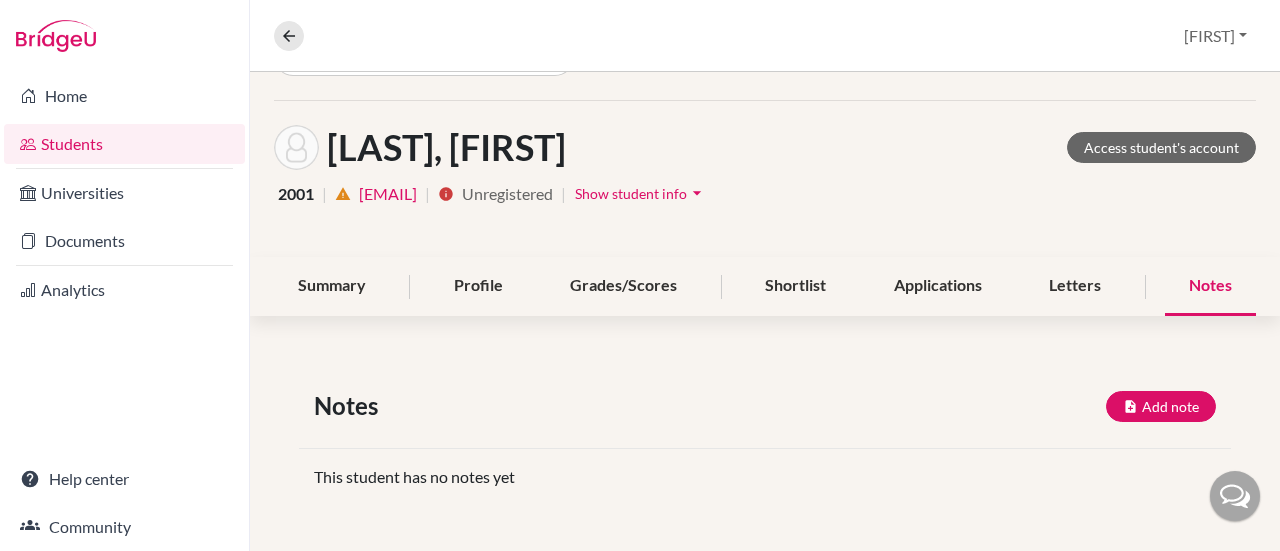 scroll, scrollTop: 0, scrollLeft: 0, axis: both 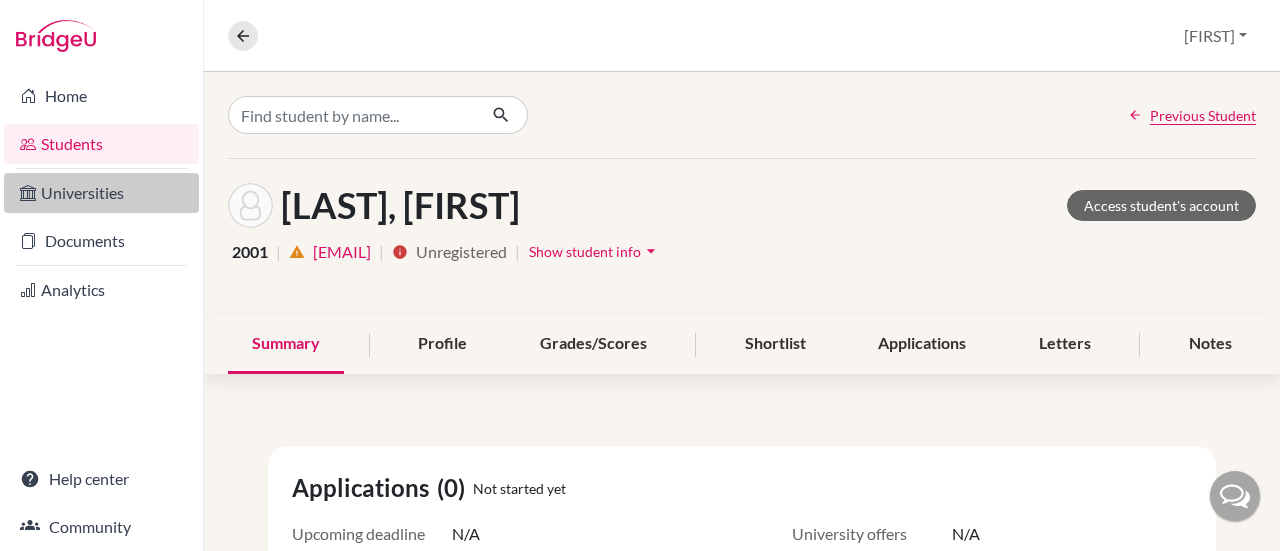 click on "Universities" at bounding box center [101, 193] 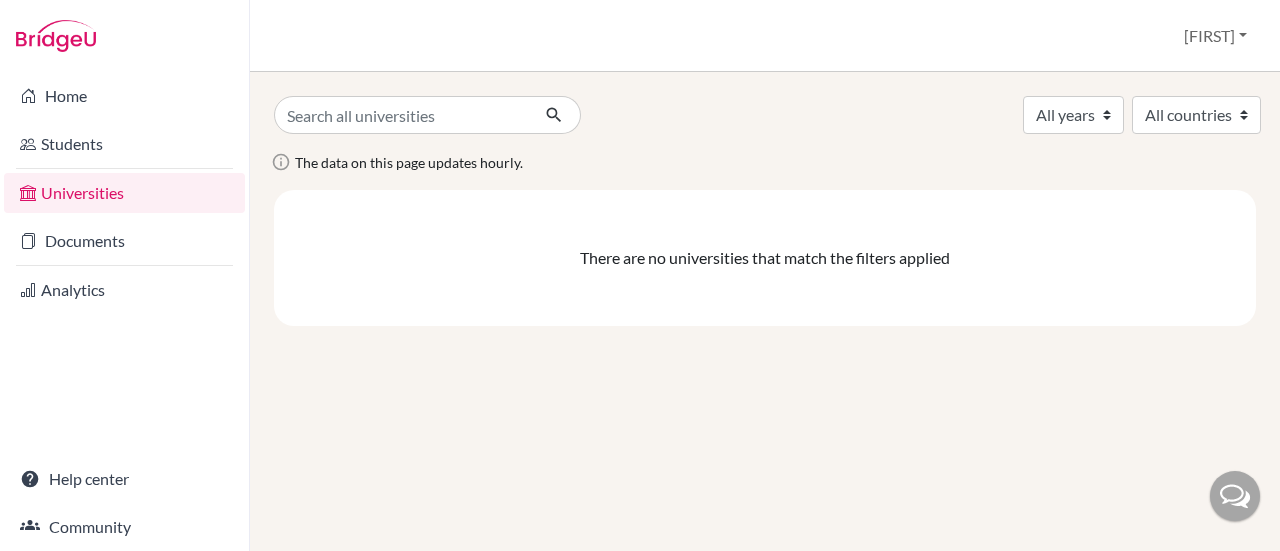 scroll, scrollTop: 0, scrollLeft: 0, axis: both 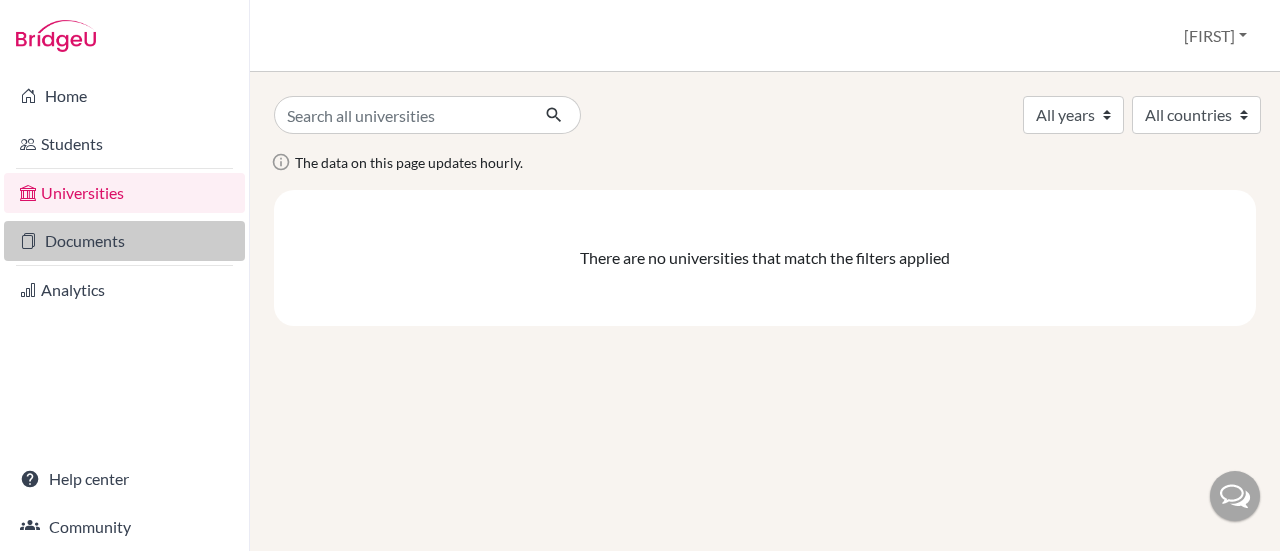 click on "Documents" at bounding box center (124, 241) 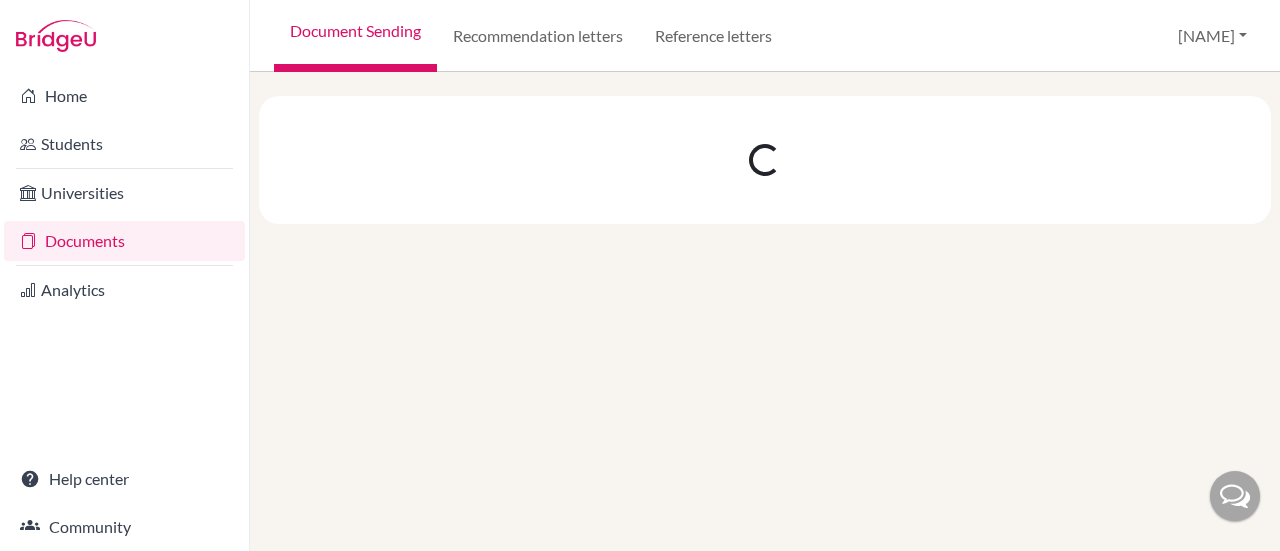 scroll, scrollTop: 0, scrollLeft: 0, axis: both 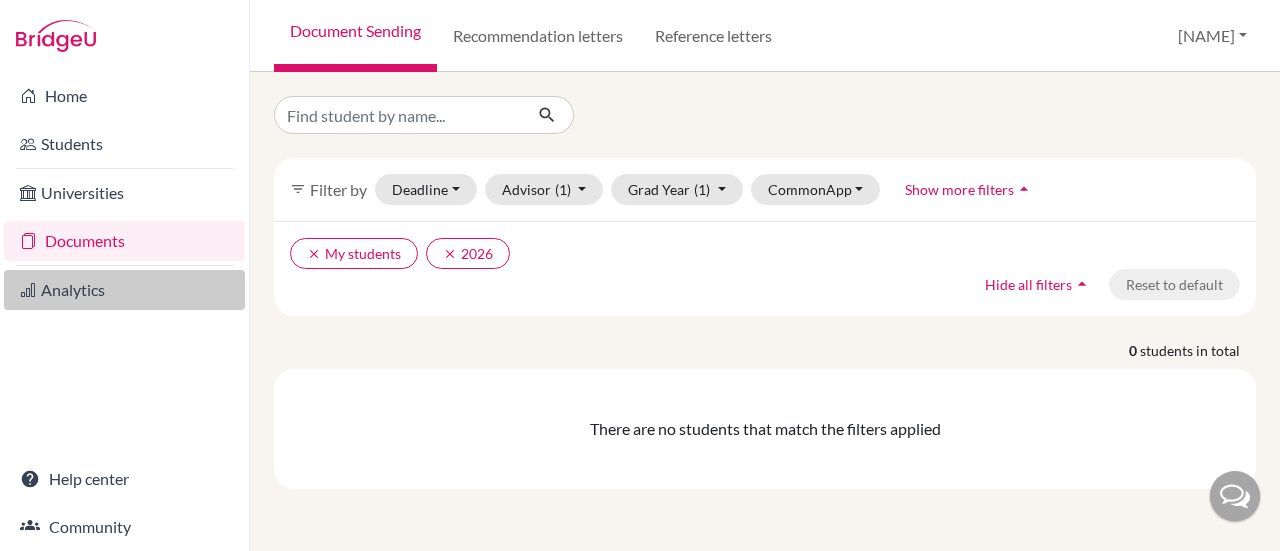 click on "Analytics" at bounding box center [124, 290] 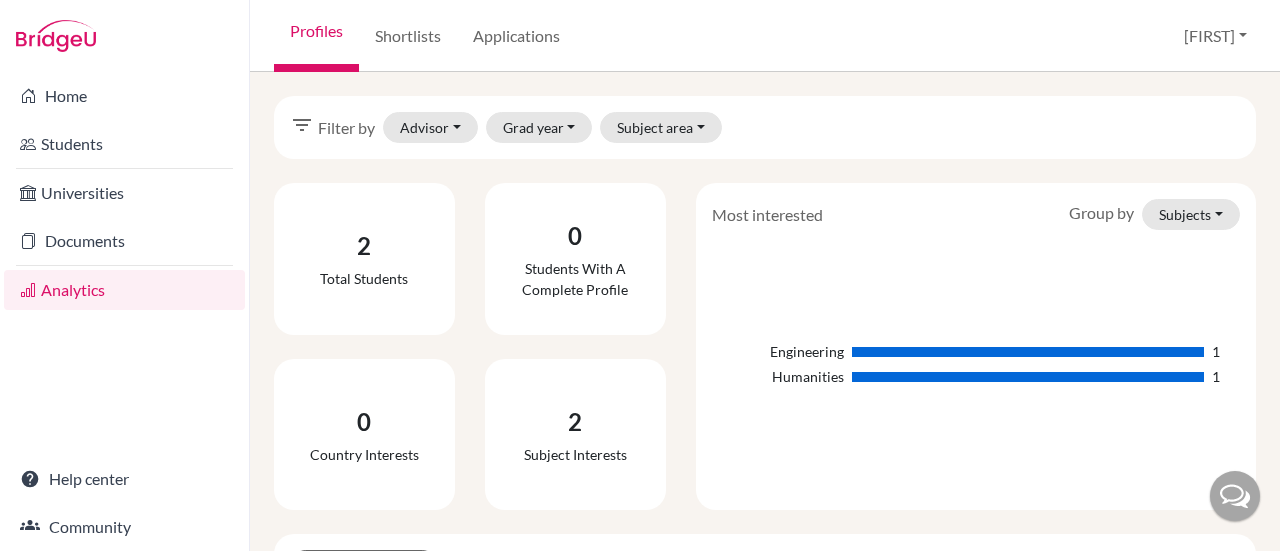 scroll, scrollTop: 0, scrollLeft: 0, axis: both 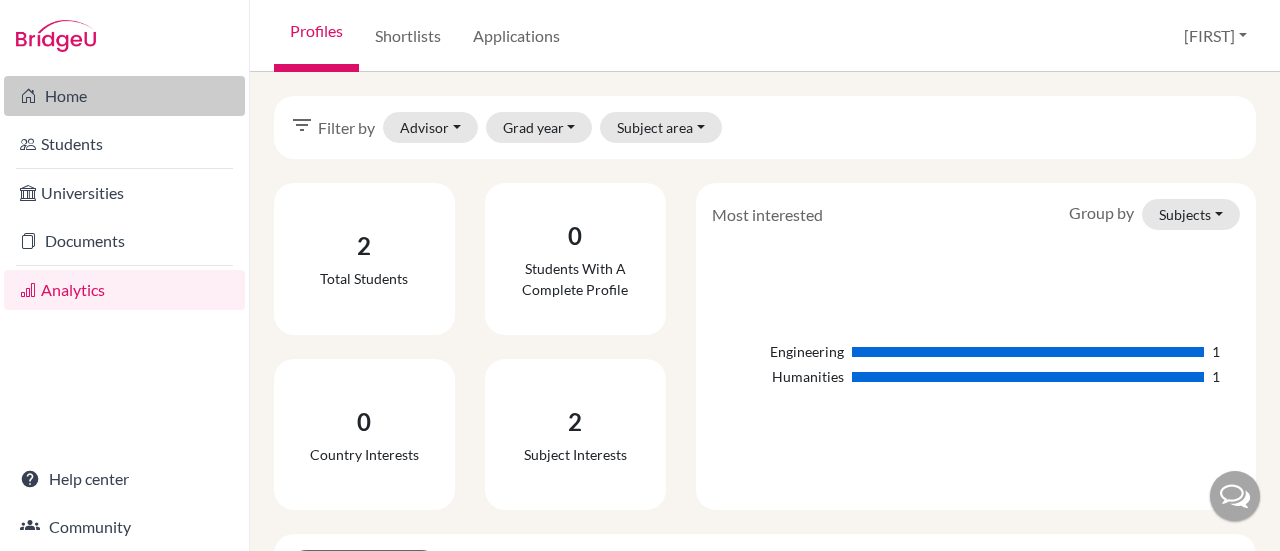 click on "Home" at bounding box center [124, 96] 